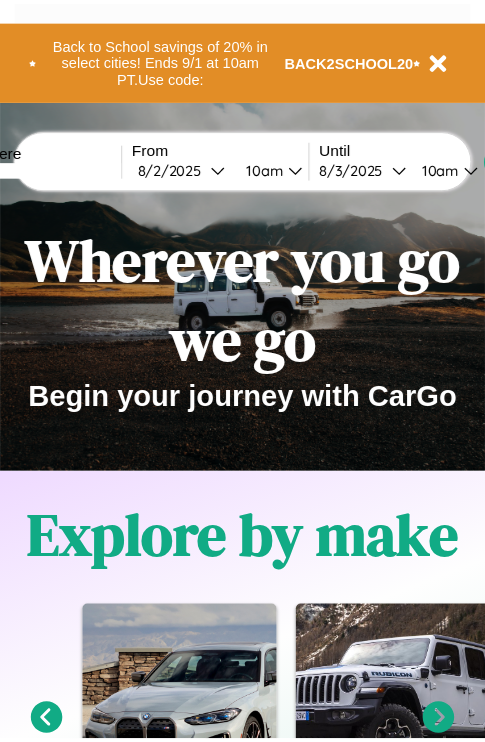 scroll, scrollTop: 0, scrollLeft: 0, axis: both 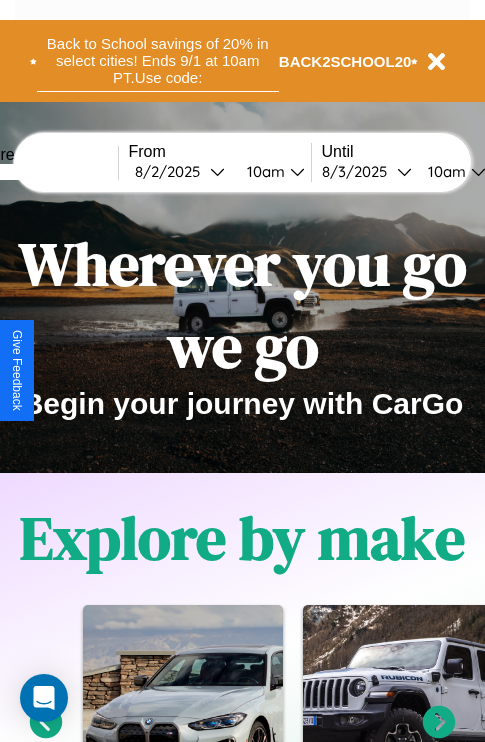 click on "Back to School savings of 20% in select cities! Ends 9/1 at 10am PT.  Use code:" at bounding box center [158, 61] 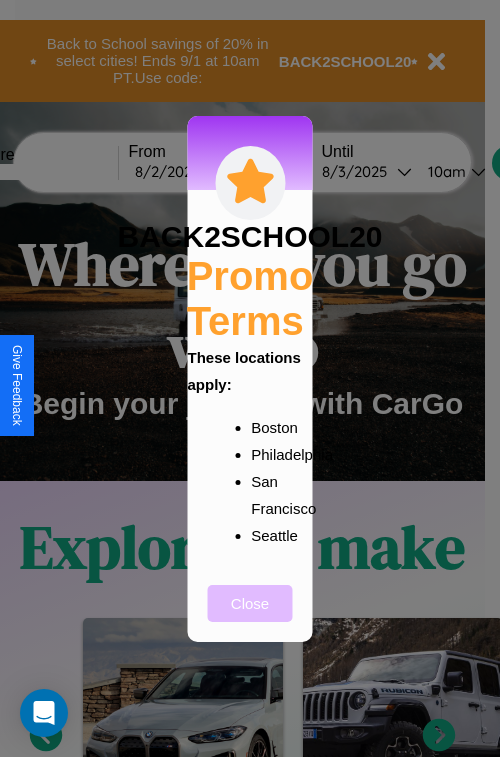 click on "Close" at bounding box center [250, 603] 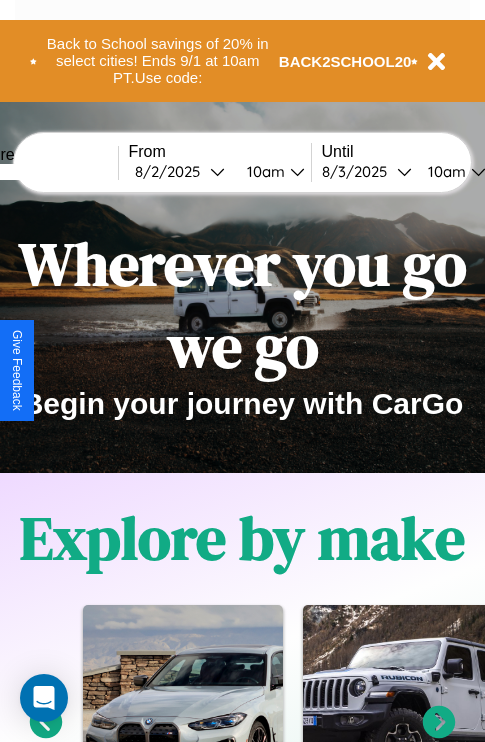 click at bounding box center [43, 172] 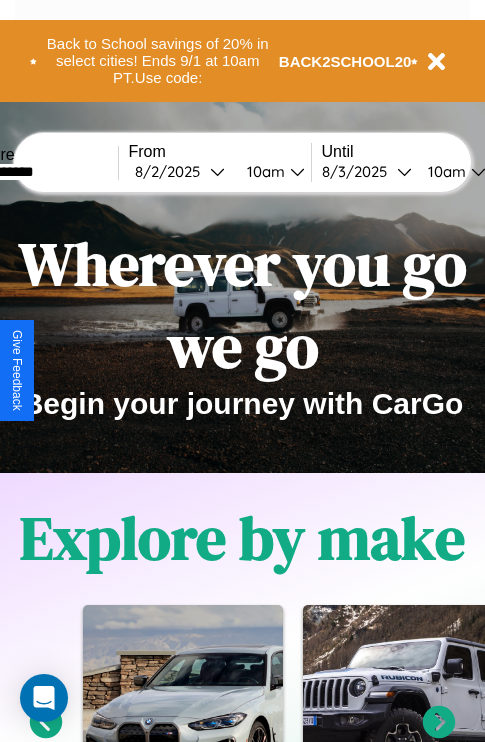 type on "**********" 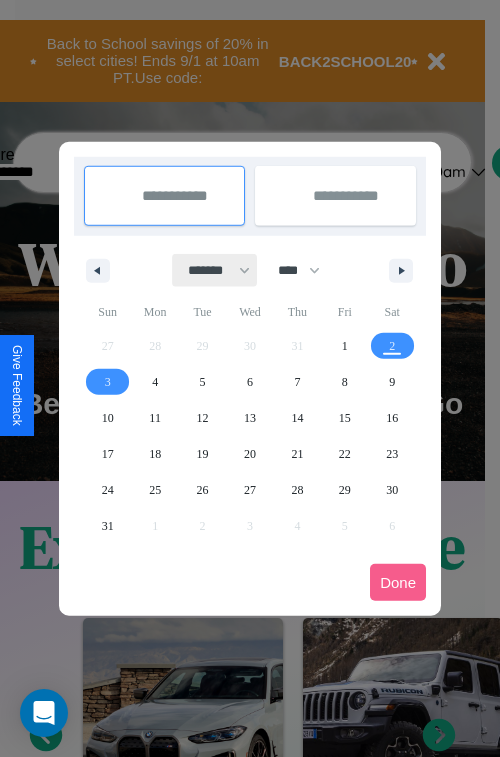 click on "******* ******** ***** ***** *** **** **** ****** ********* ******* ******** ********" at bounding box center (215, 270) 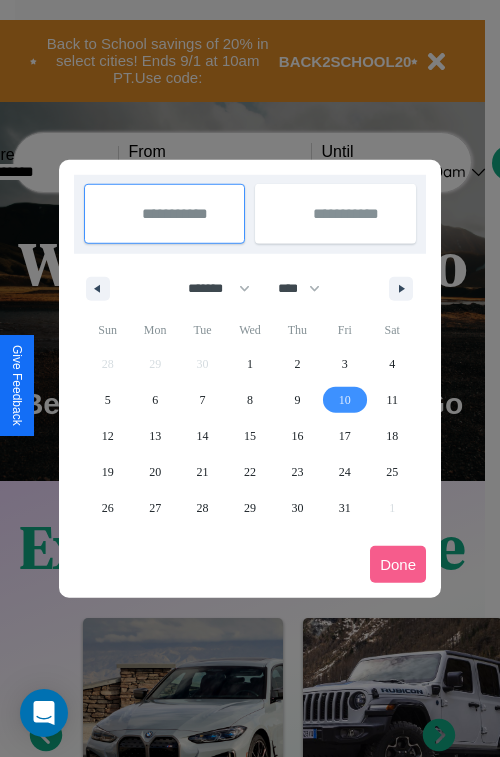 click on "10" at bounding box center [345, 400] 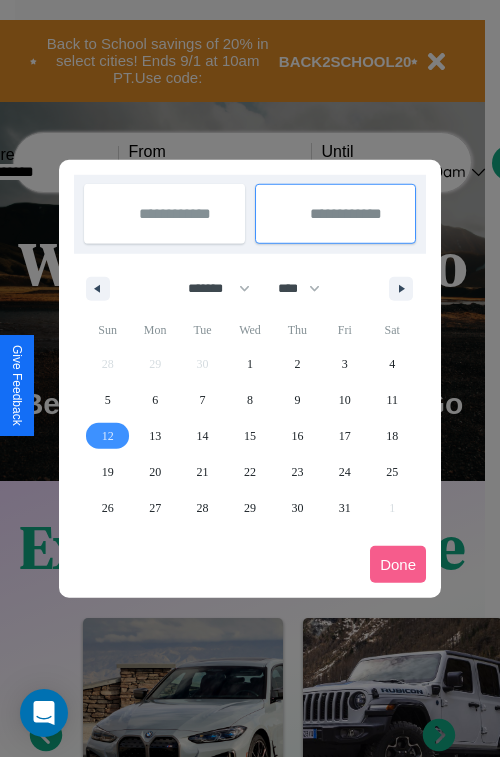 click on "12" at bounding box center [108, 436] 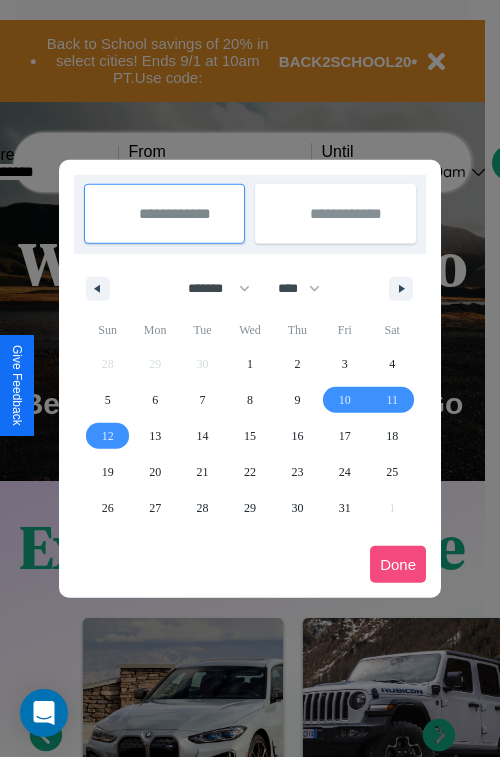 click on "Done" at bounding box center (398, 564) 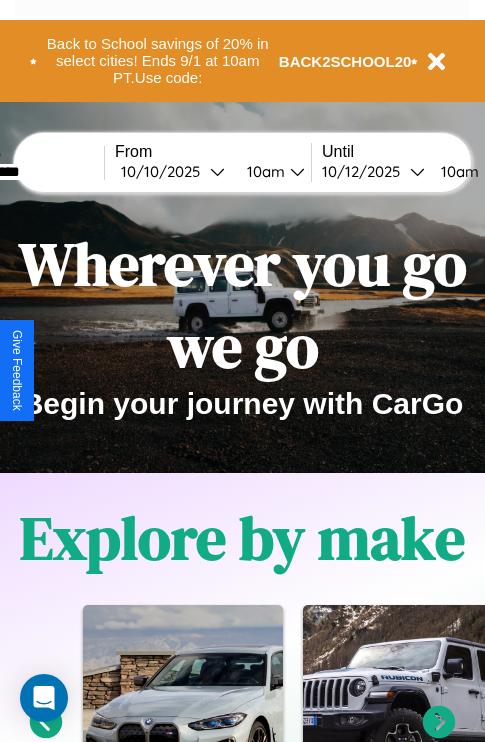 scroll, scrollTop: 0, scrollLeft: 81, axis: horizontal 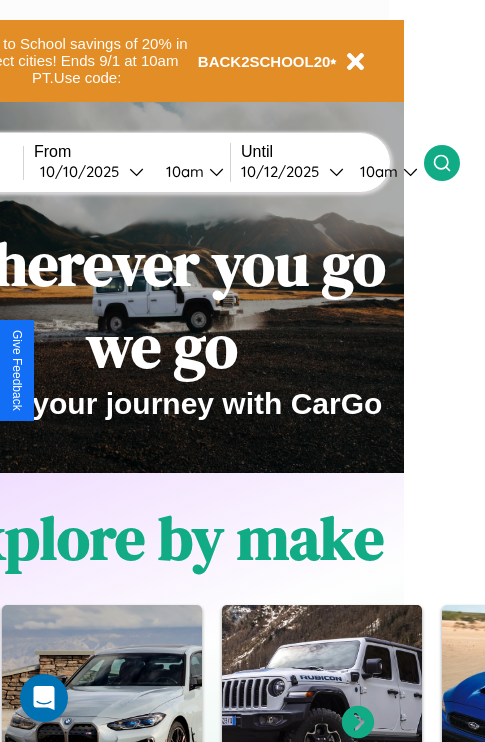 click 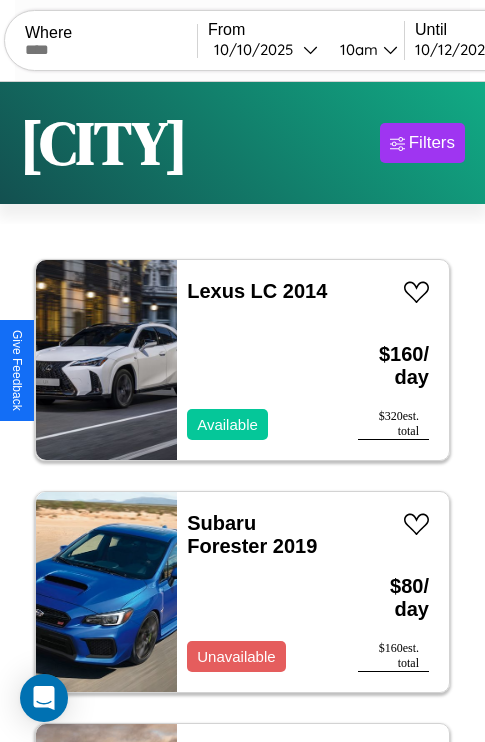 scroll, scrollTop: 95, scrollLeft: 0, axis: vertical 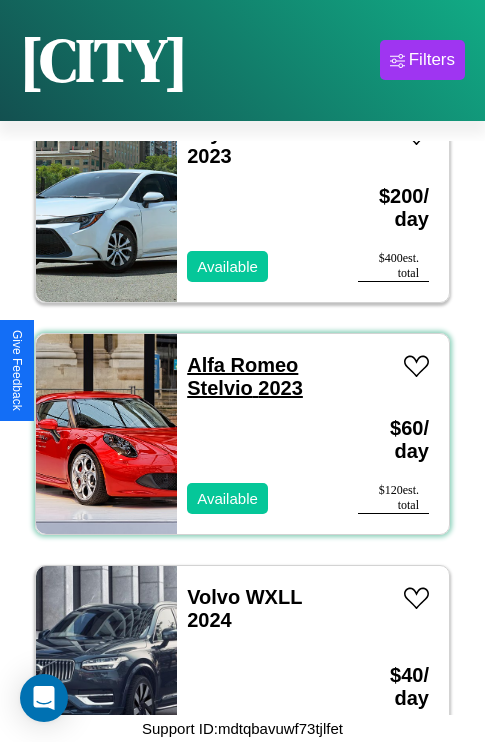 click on "Alfa Romeo   Stelvio   2023" at bounding box center [245, 376] 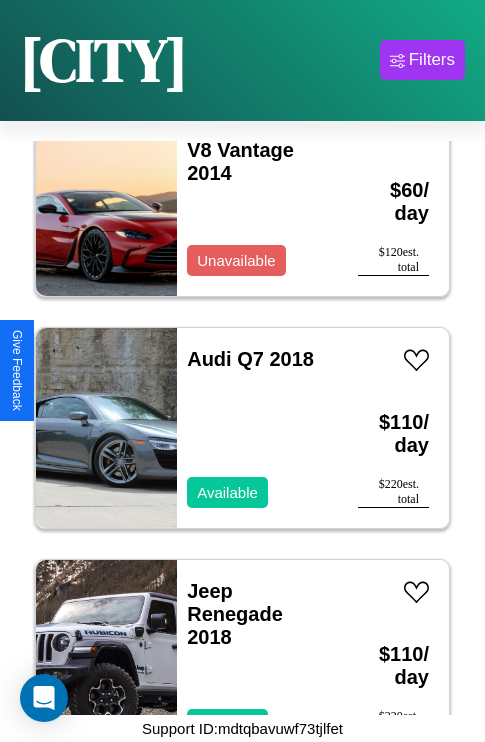 scroll, scrollTop: 4019, scrollLeft: 0, axis: vertical 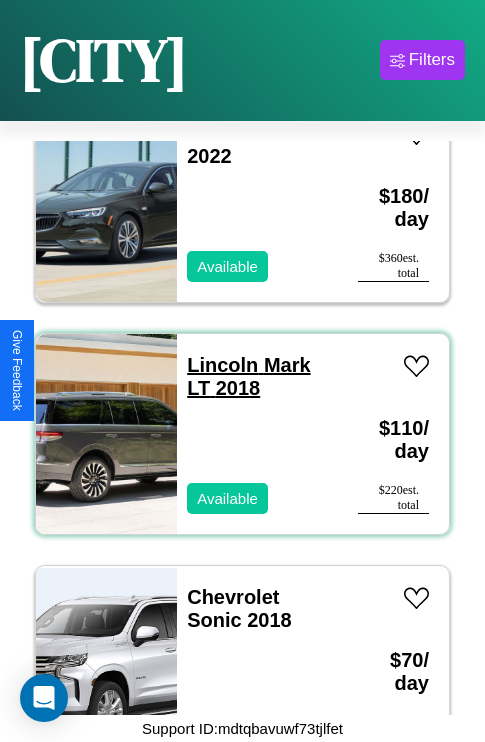 click on "Lincoln   Mark LT   2018" at bounding box center (248, 376) 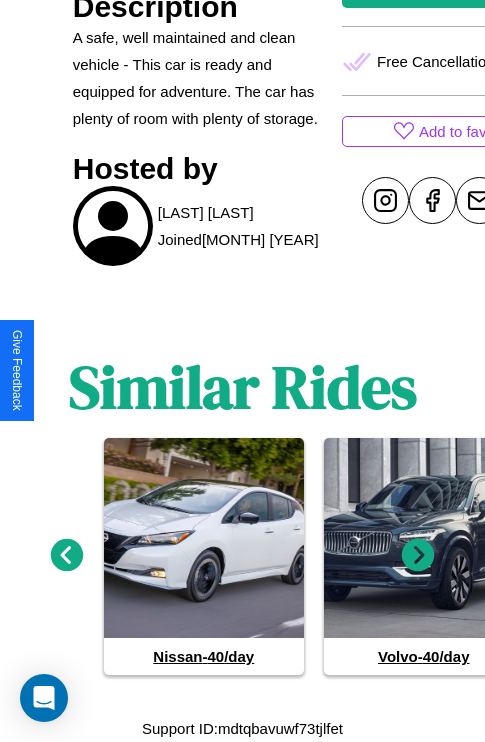 scroll, scrollTop: 894, scrollLeft: 0, axis: vertical 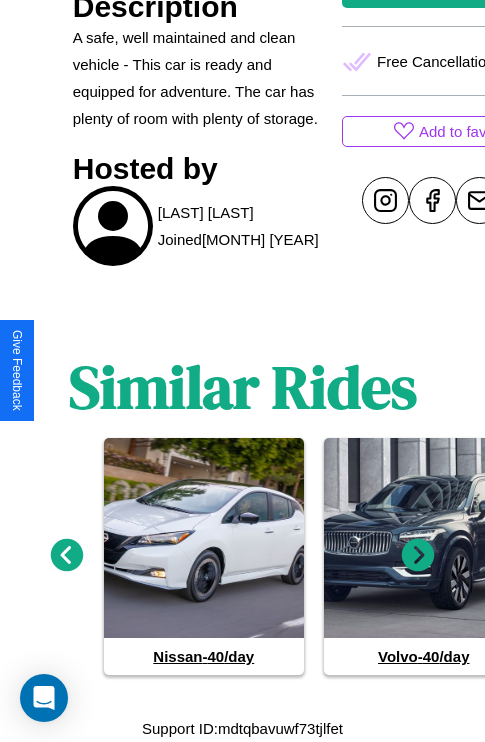 click 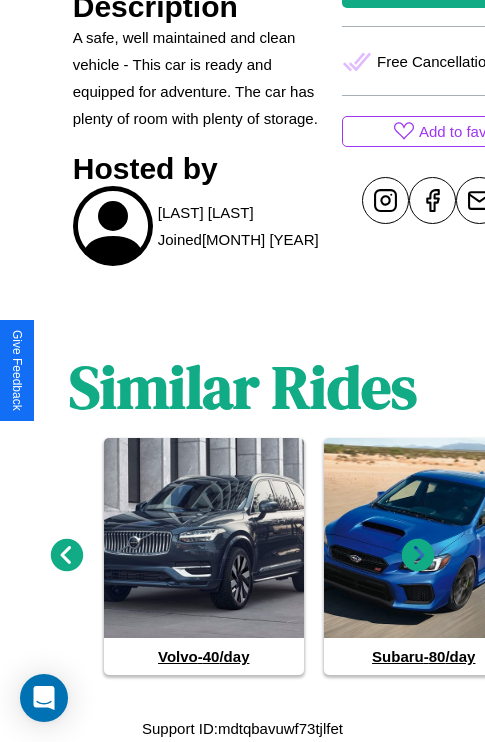 click 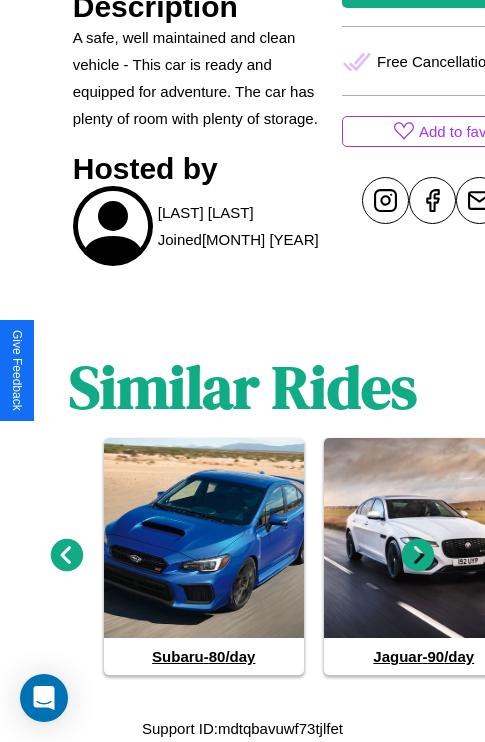 click 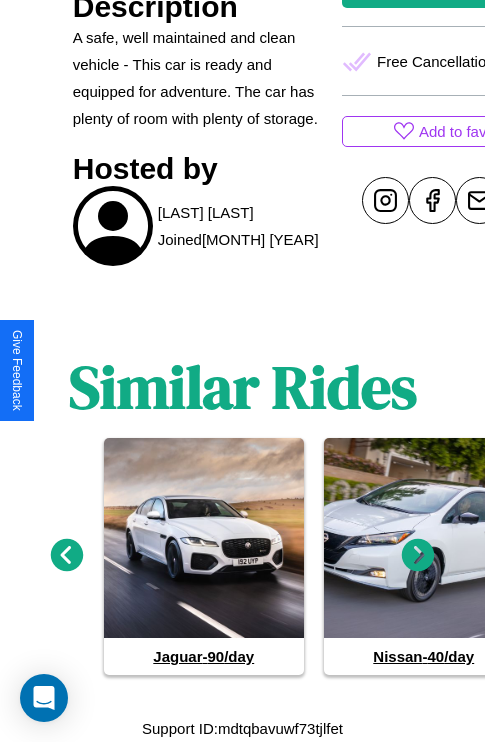 click 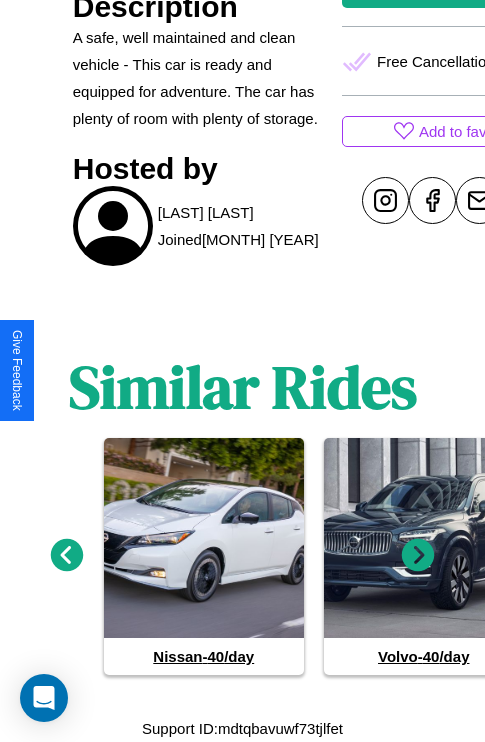 click 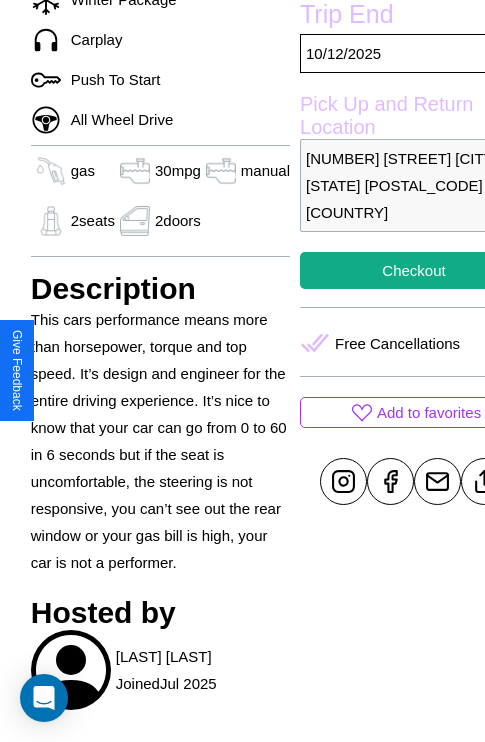 scroll, scrollTop: 643, scrollLeft: 48, axis: both 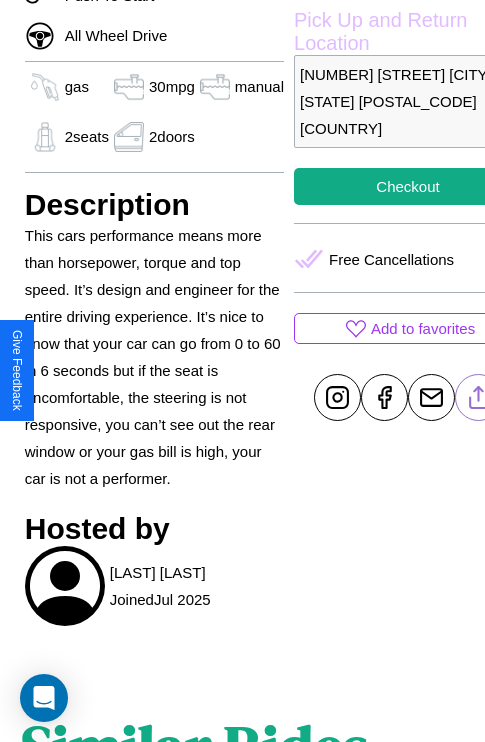 click 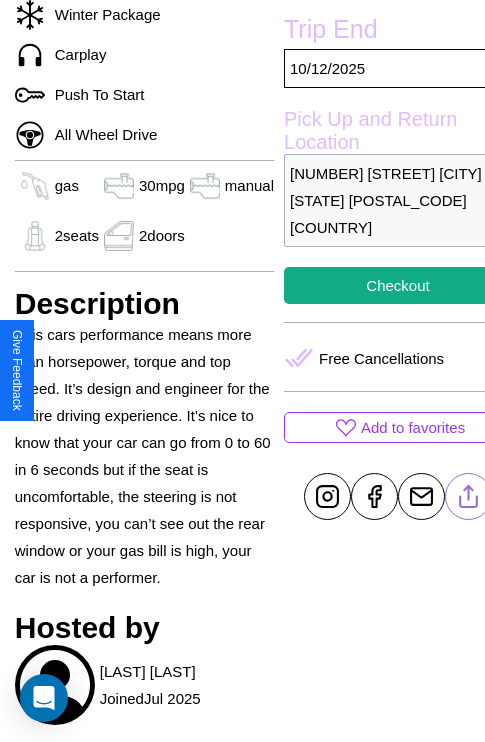 scroll, scrollTop: 432, scrollLeft: 68, axis: both 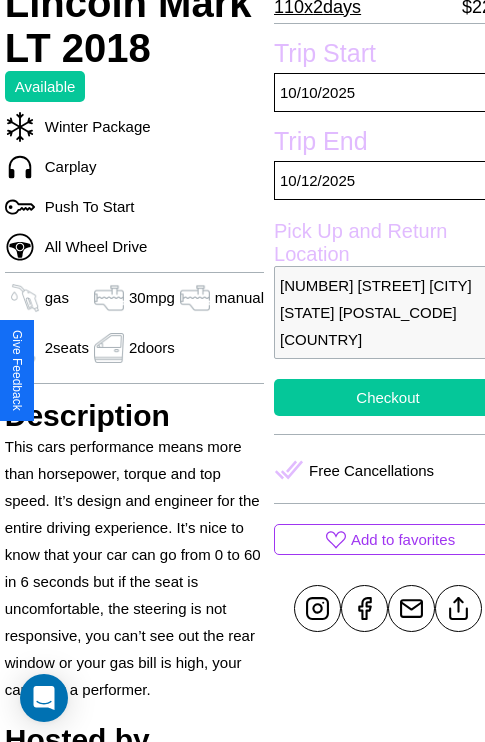 click on "Checkout" at bounding box center [388, 397] 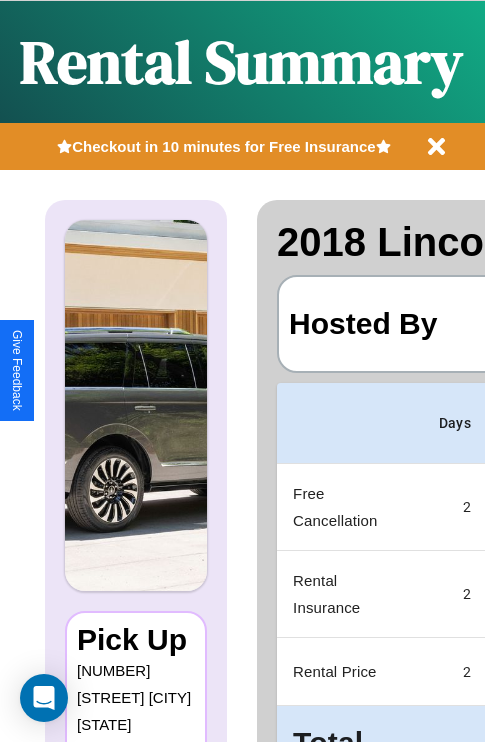 scroll, scrollTop: 0, scrollLeft: 383, axis: horizontal 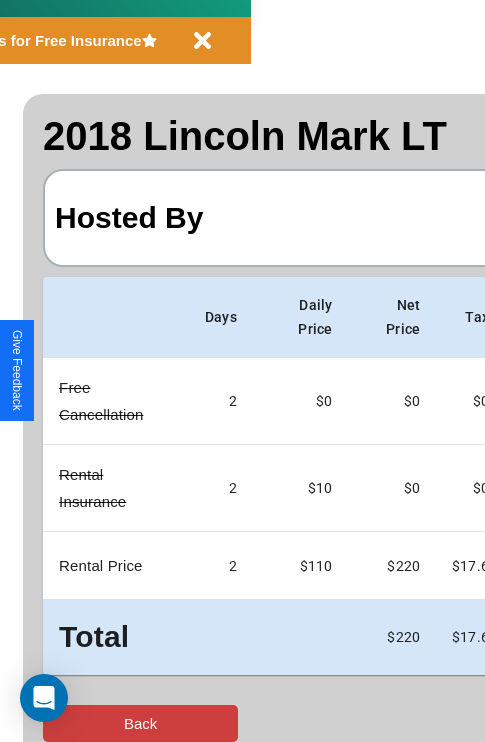 click on "Back" at bounding box center (140, 723) 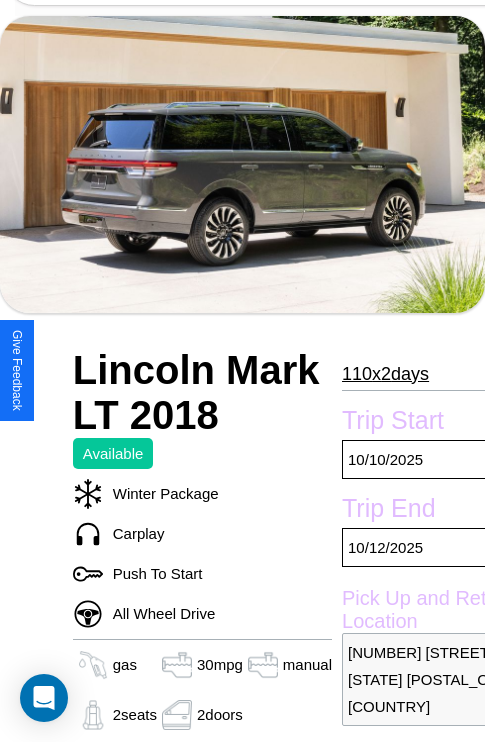 scroll, scrollTop: 68, scrollLeft: 0, axis: vertical 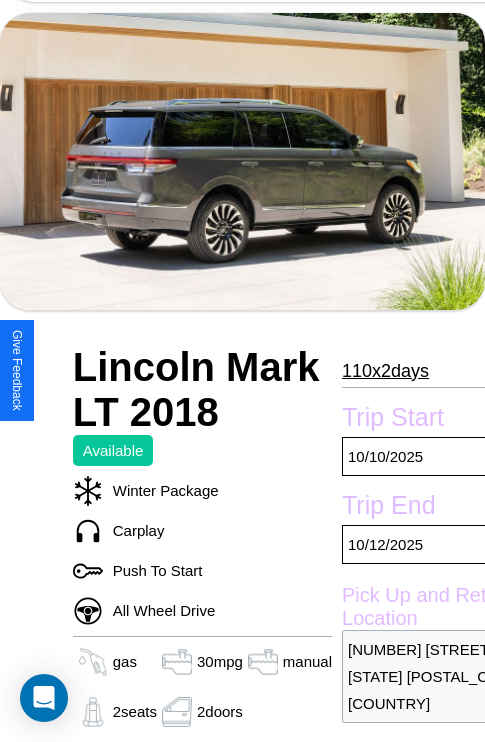 click on "110  x  2  days" at bounding box center (385, 371) 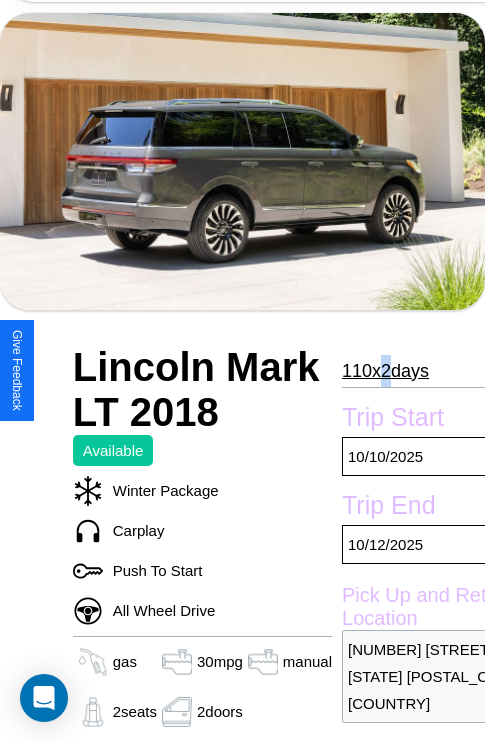 click on "110  x  2  days" at bounding box center [385, 371] 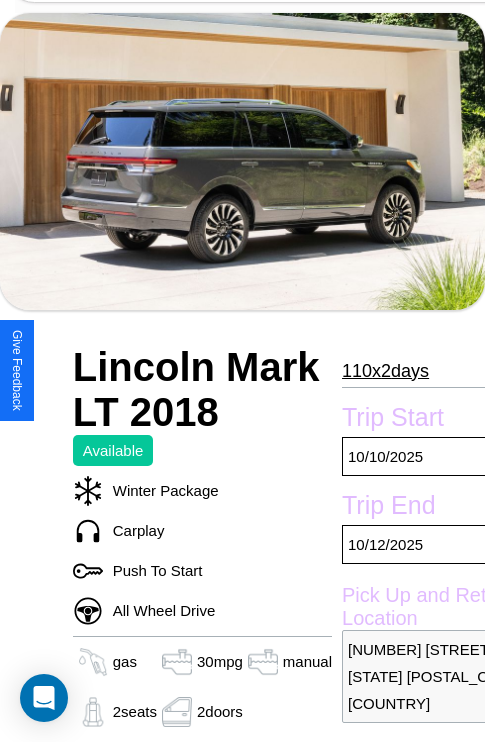 click on "110  x  2  days" at bounding box center (385, 371) 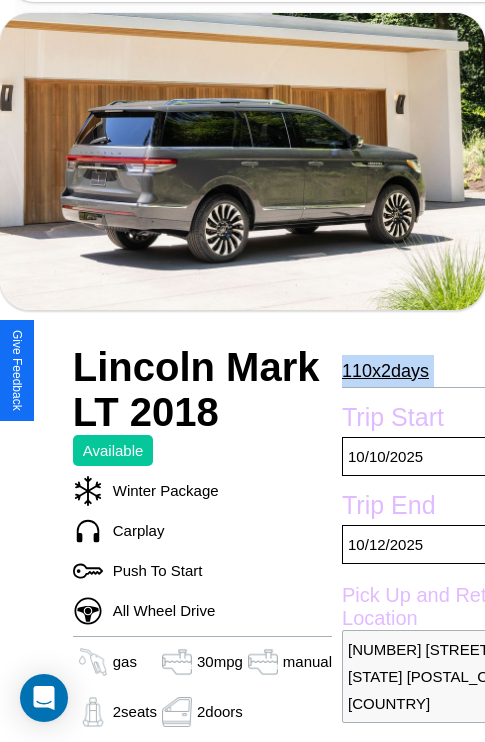 click on "110  x  2  days" at bounding box center [385, 371] 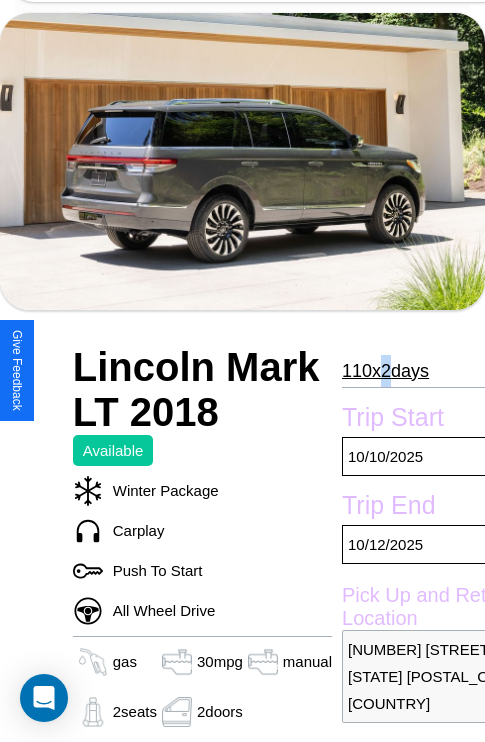 click on "110  x  2  days" at bounding box center [385, 371] 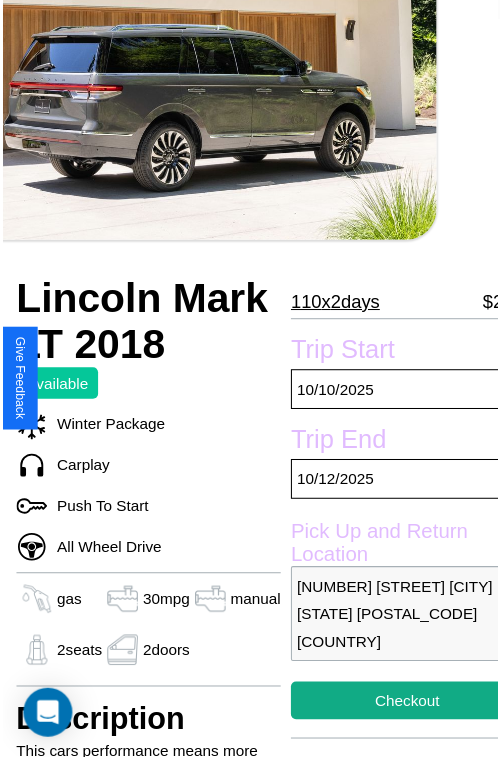scroll, scrollTop: 154, scrollLeft: 68, axis: both 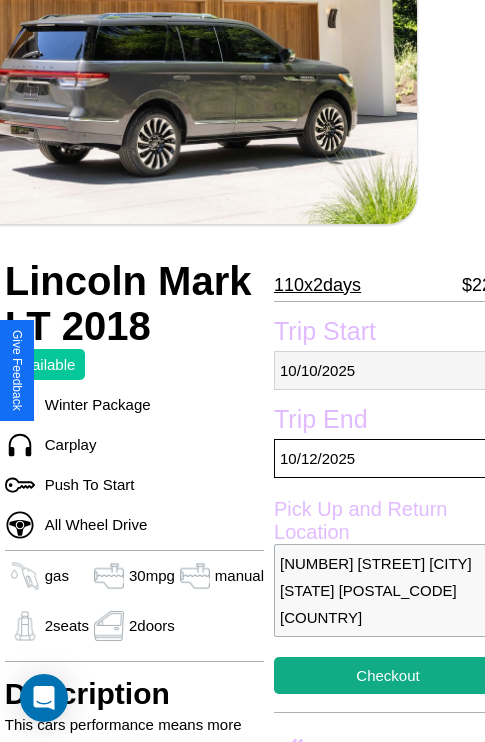 click on "10 / 10 / 2025" at bounding box center [388, 370] 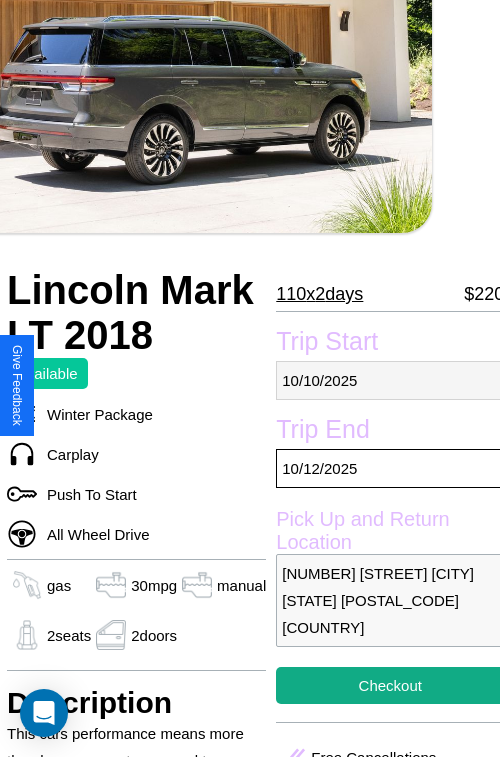 select on "*" 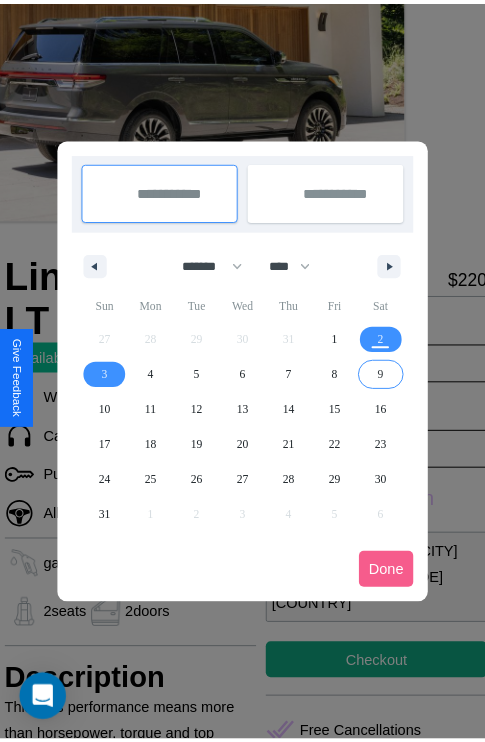 scroll, scrollTop: 0, scrollLeft: 68, axis: horizontal 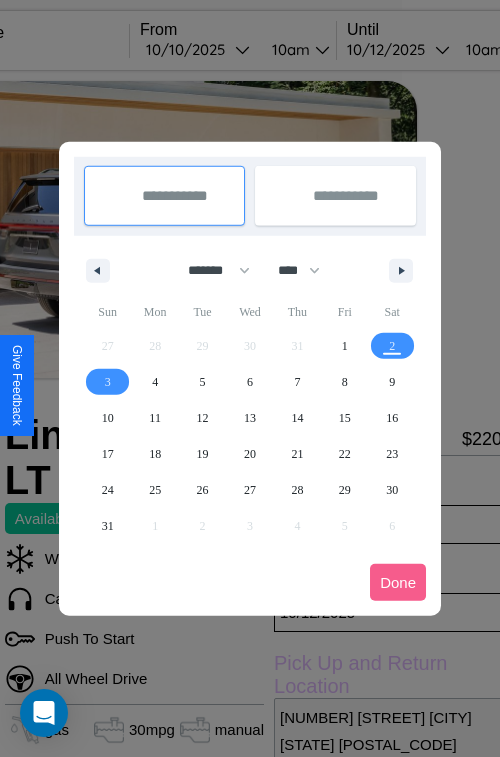 click at bounding box center (250, 378) 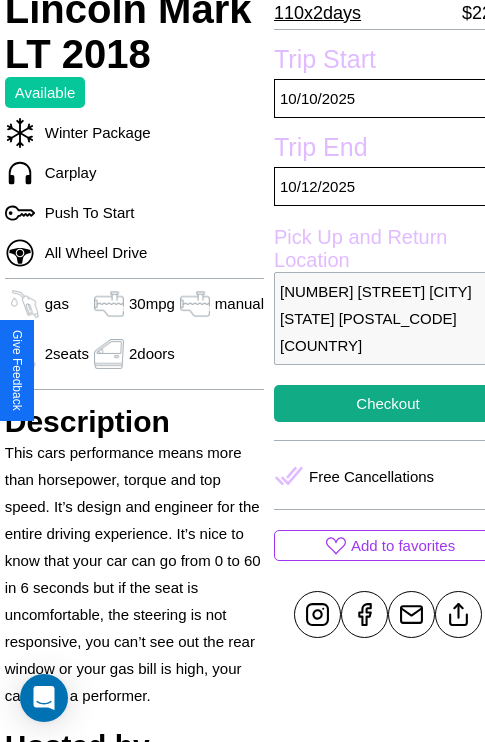 scroll, scrollTop: 432, scrollLeft: 68, axis: both 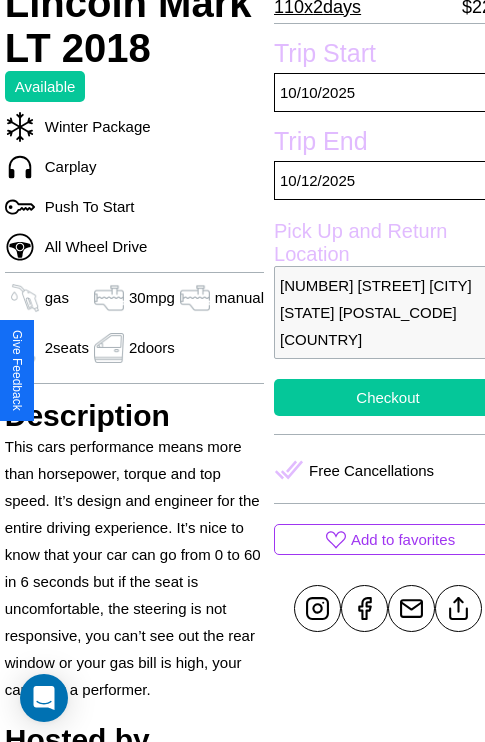 click on "Checkout" at bounding box center (388, 397) 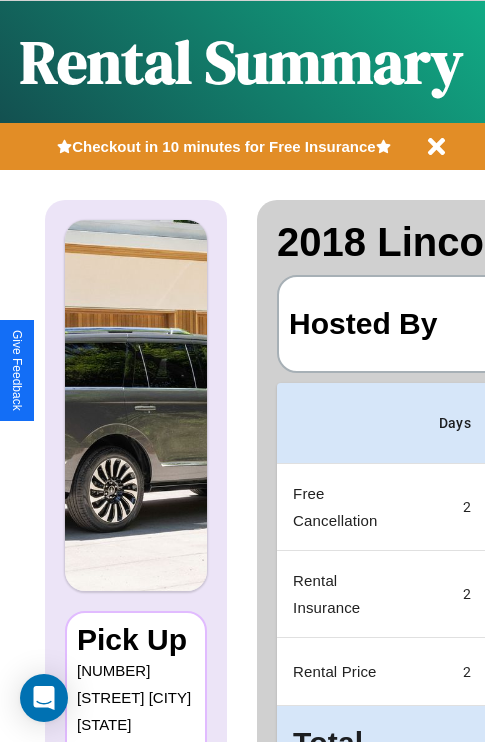 scroll, scrollTop: 0, scrollLeft: 383, axis: horizontal 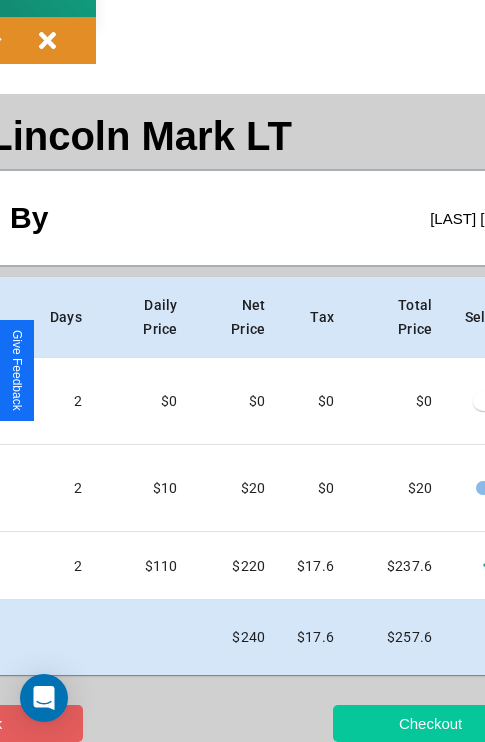 click on "Checkout" at bounding box center [430, 723] 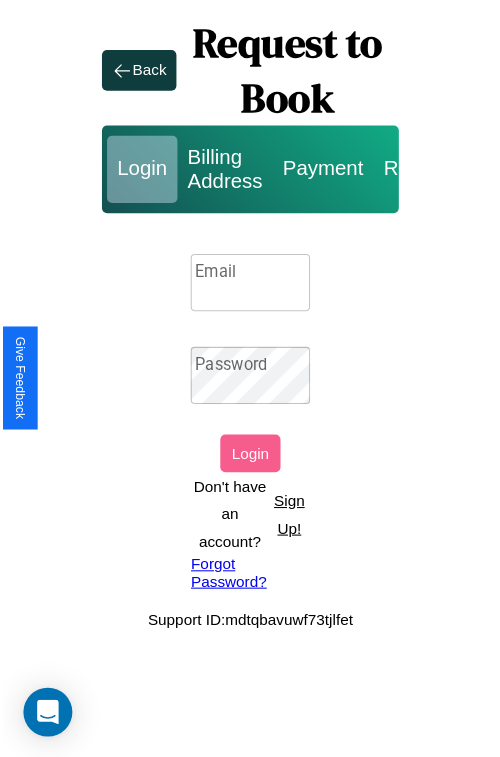 scroll, scrollTop: 0, scrollLeft: 0, axis: both 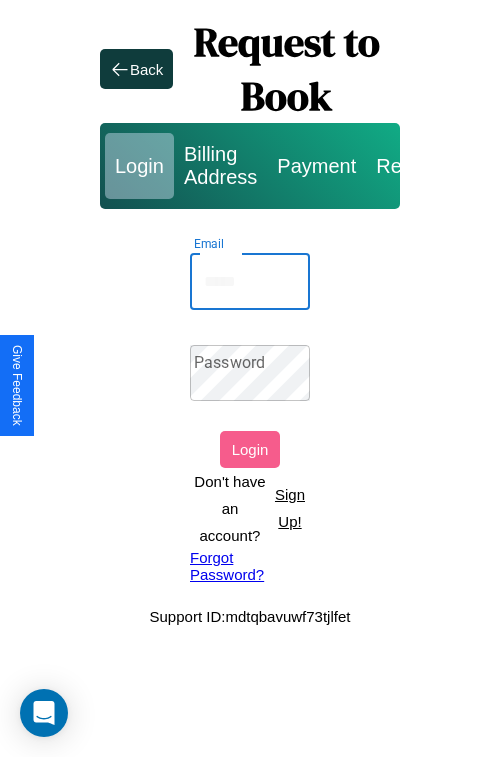 click on "Email" at bounding box center (250, 282) 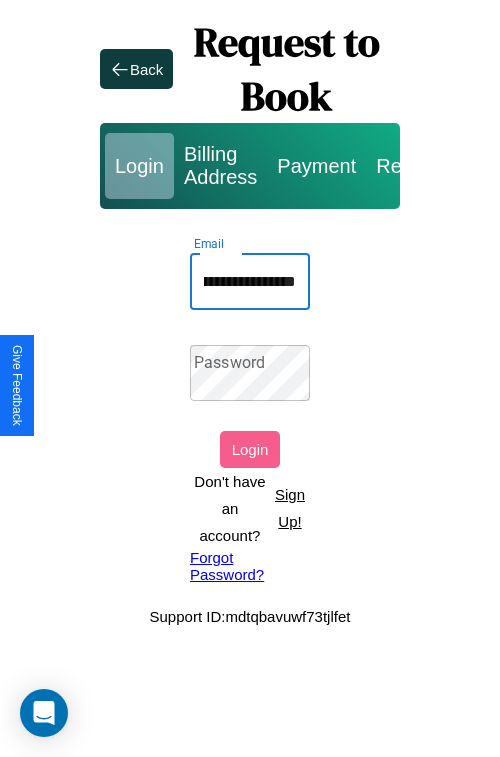 scroll, scrollTop: 0, scrollLeft: 104, axis: horizontal 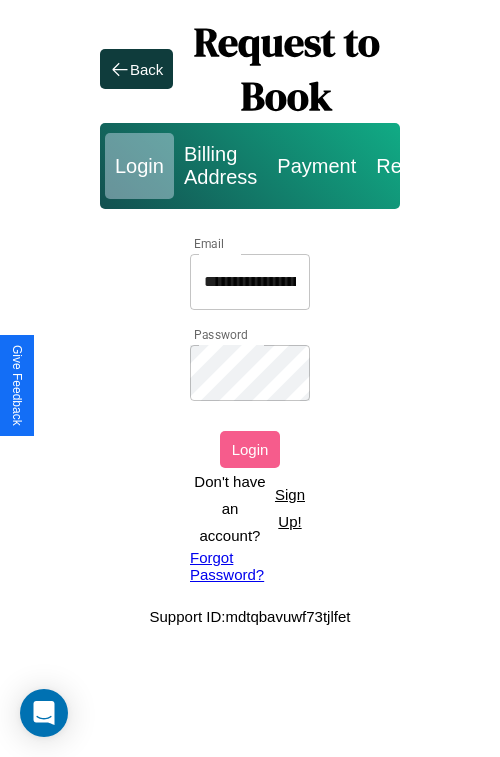 click on "Login" at bounding box center (250, 449) 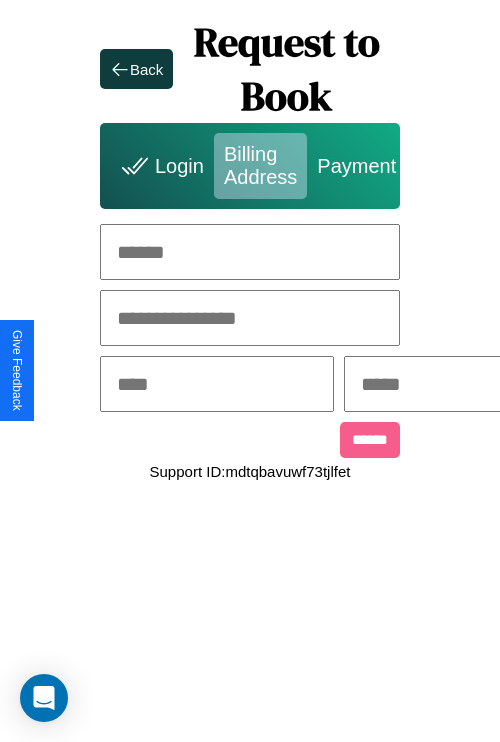 click at bounding box center (250, 252) 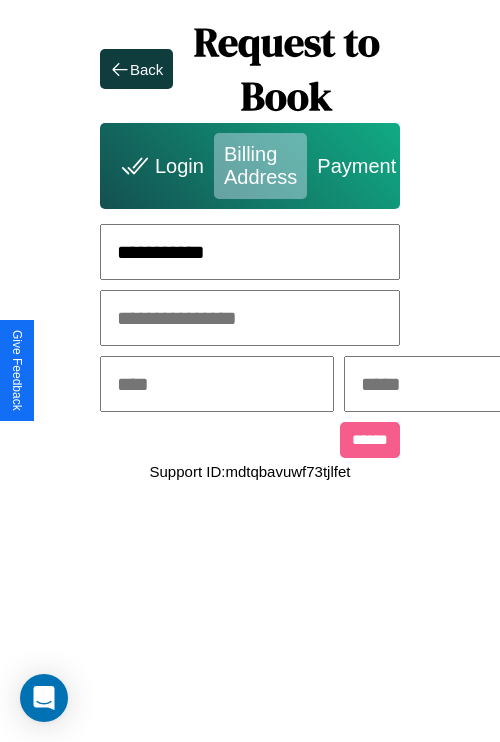 type on "**********" 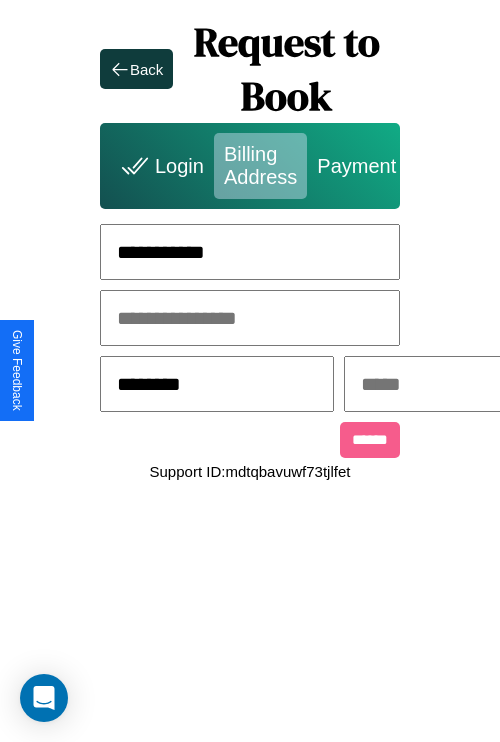 type on "********" 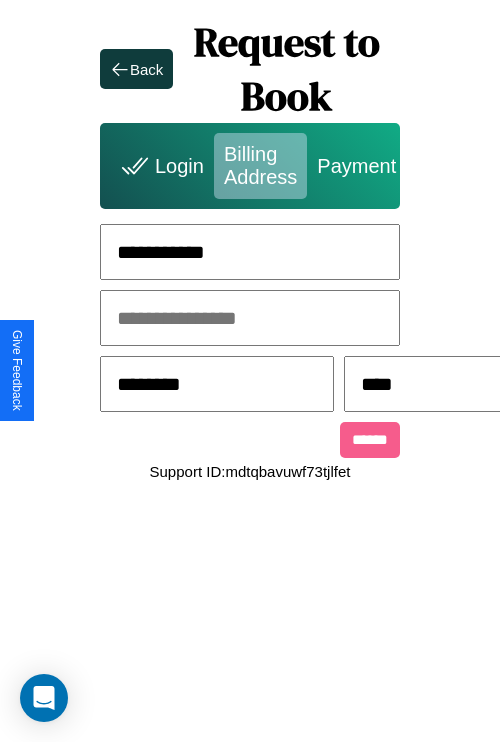 scroll, scrollTop: 0, scrollLeft: 517, axis: horizontal 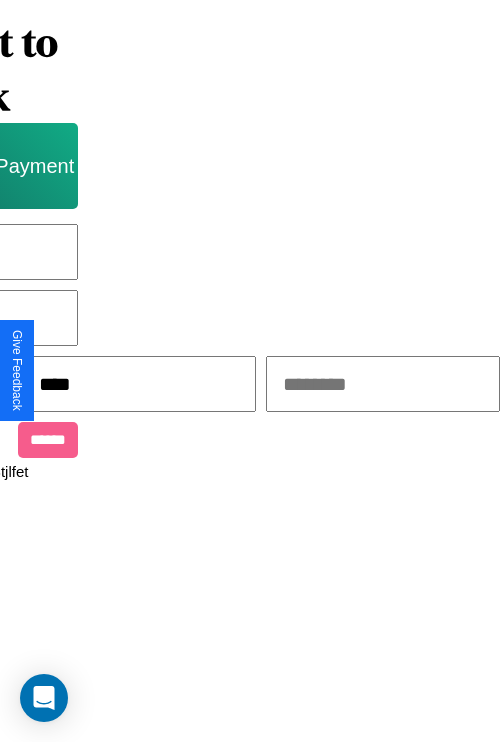 type on "****" 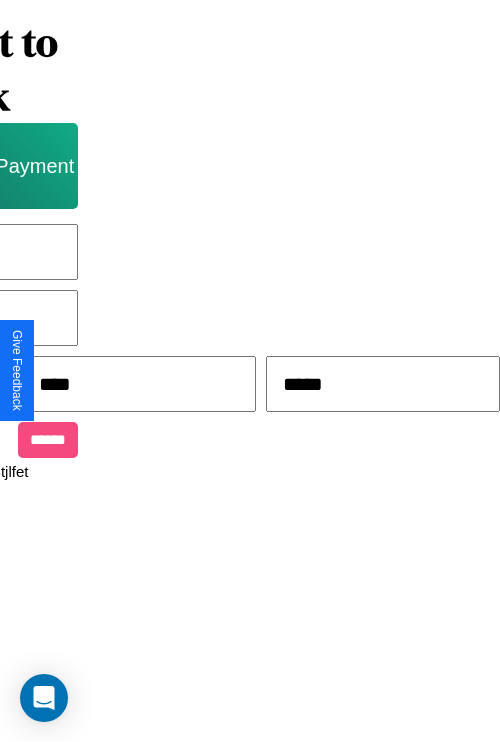 type on "*****" 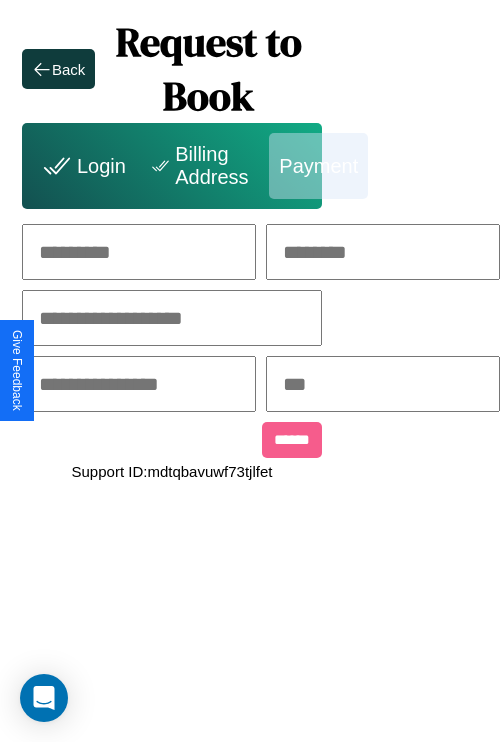 scroll, scrollTop: 0, scrollLeft: 208, axis: horizontal 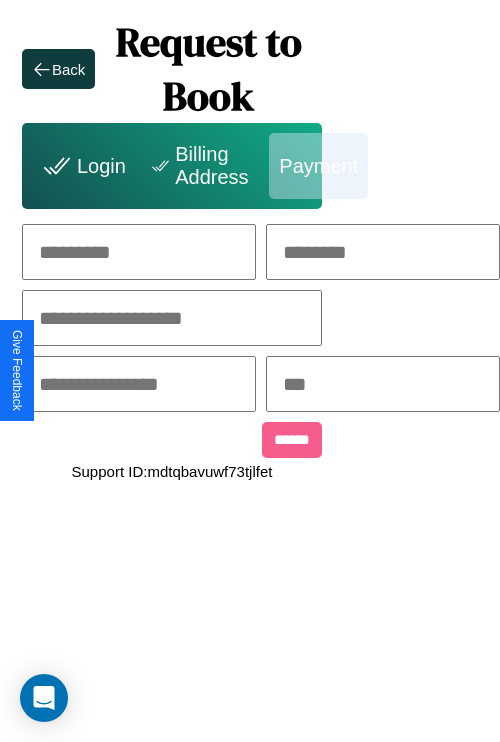 click at bounding box center [139, 252] 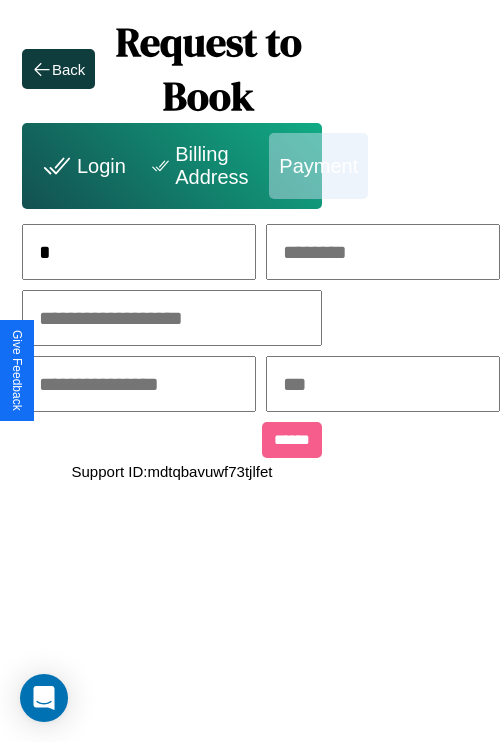 scroll, scrollTop: 0, scrollLeft: 130, axis: horizontal 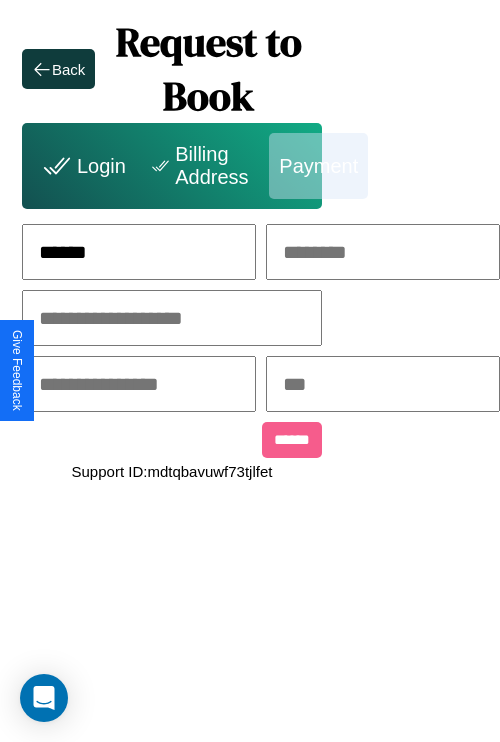 type on "******" 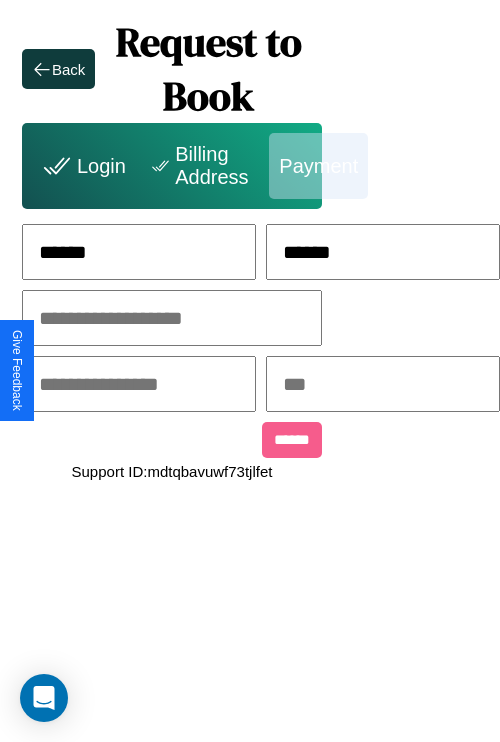 type on "******" 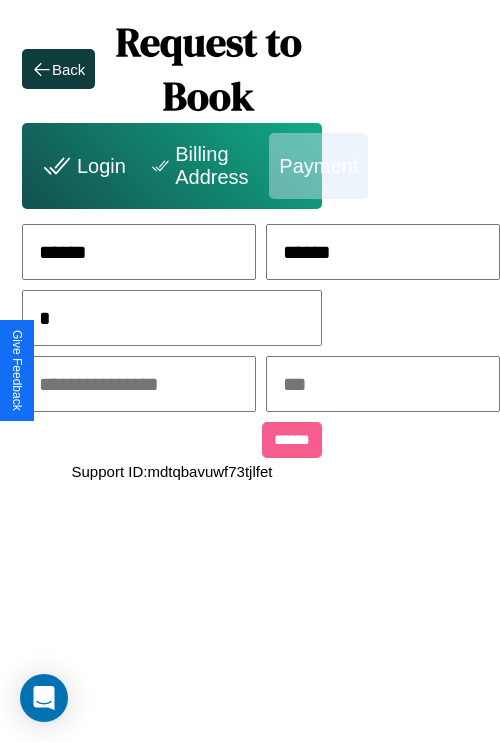 scroll, scrollTop: 0, scrollLeft: 128, axis: horizontal 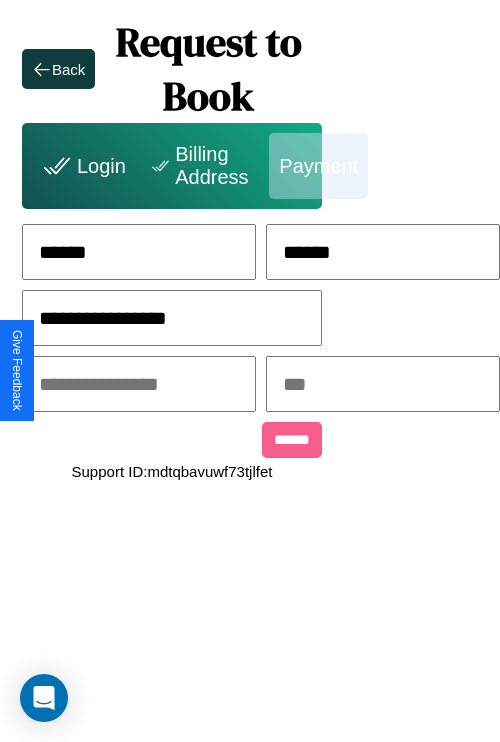 type on "**********" 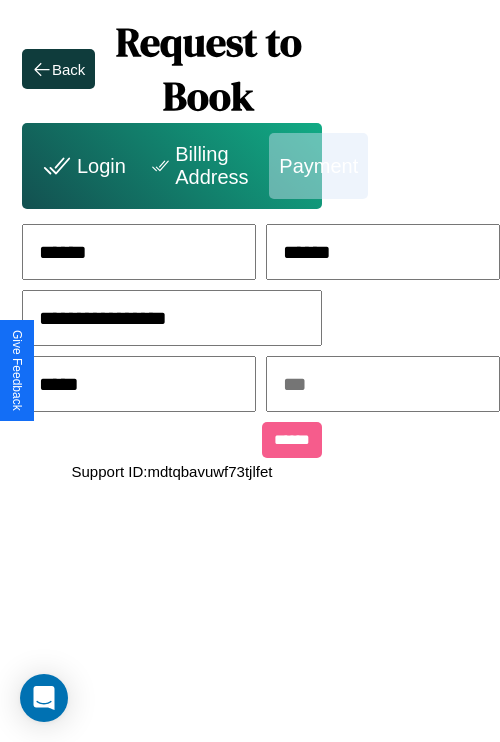 type on "*****" 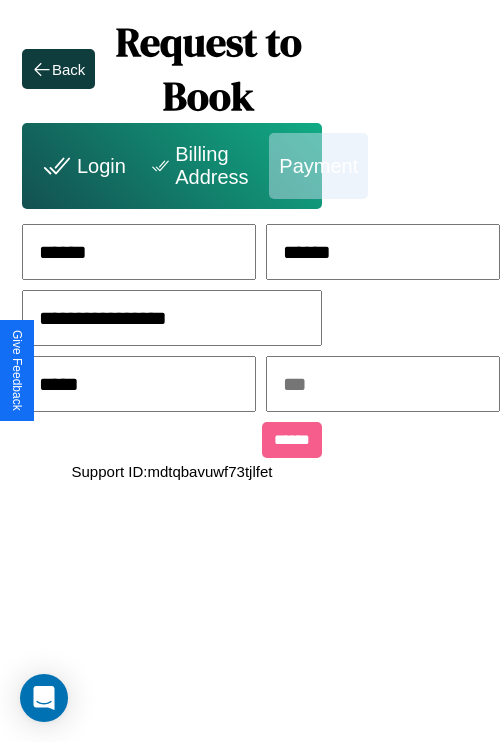 click at bounding box center [383, 384] 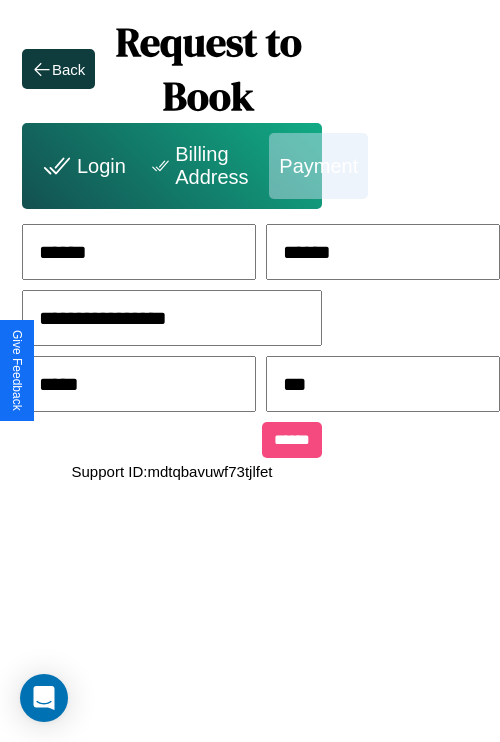 type on "***" 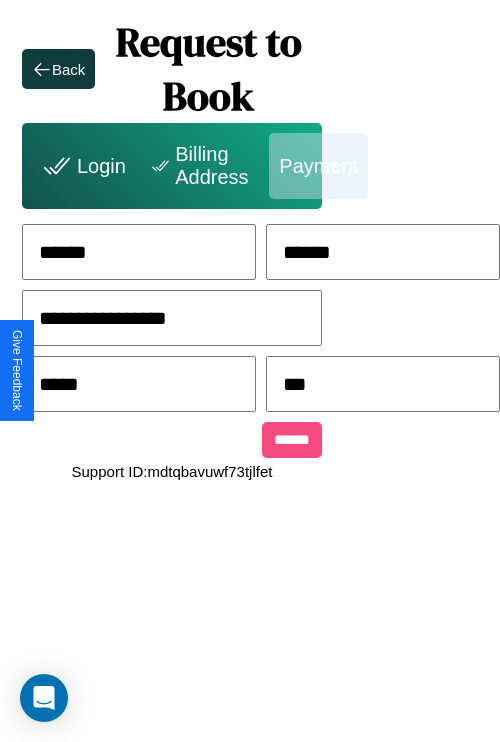 click on "******" at bounding box center [292, 440] 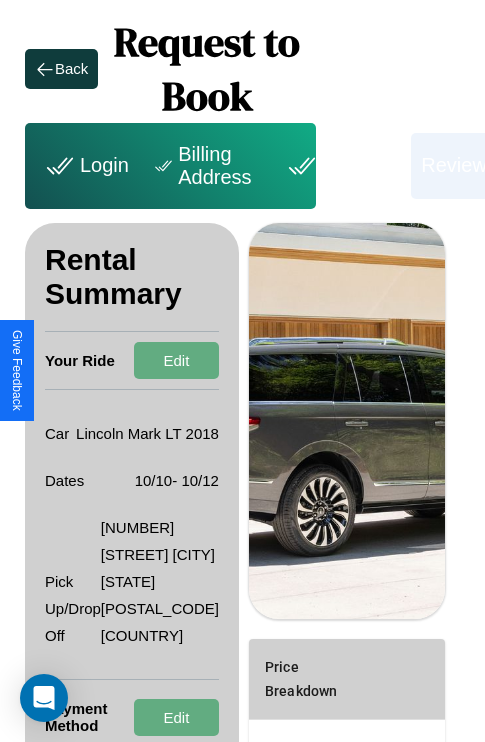 scroll, scrollTop: 328, scrollLeft: 72, axis: both 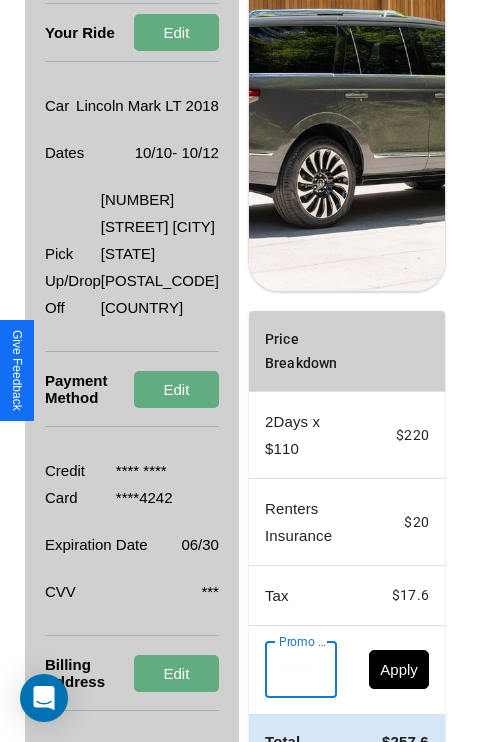 click on "Promo Code" at bounding box center (290, 670) 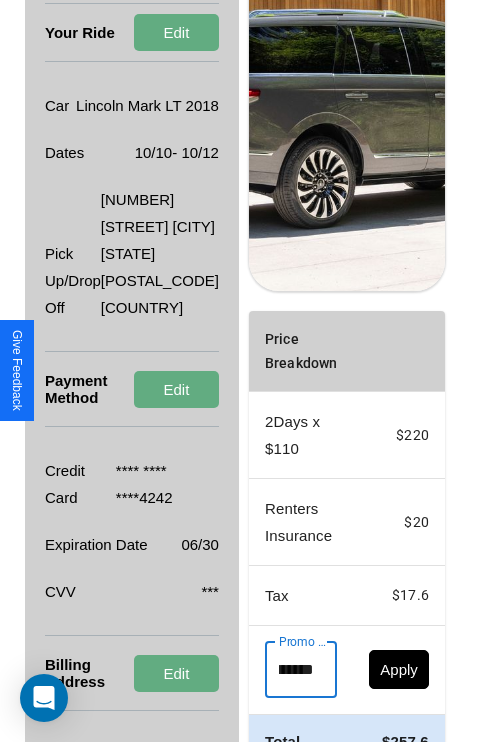 scroll, scrollTop: 0, scrollLeft: 71, axis: horizontal 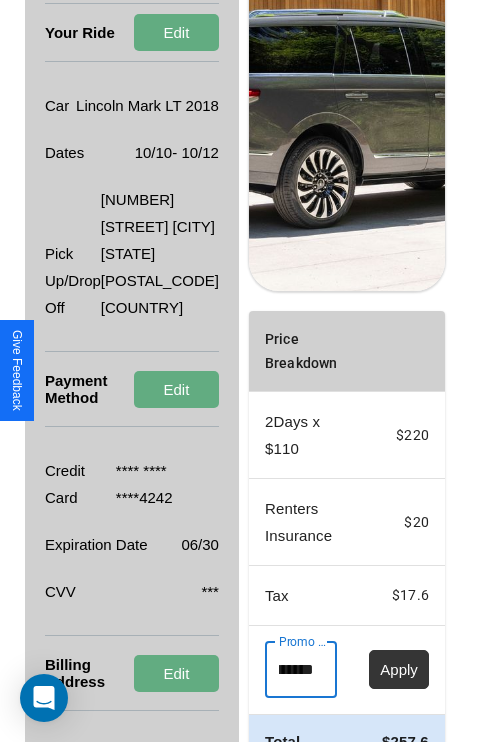 type on "**********" 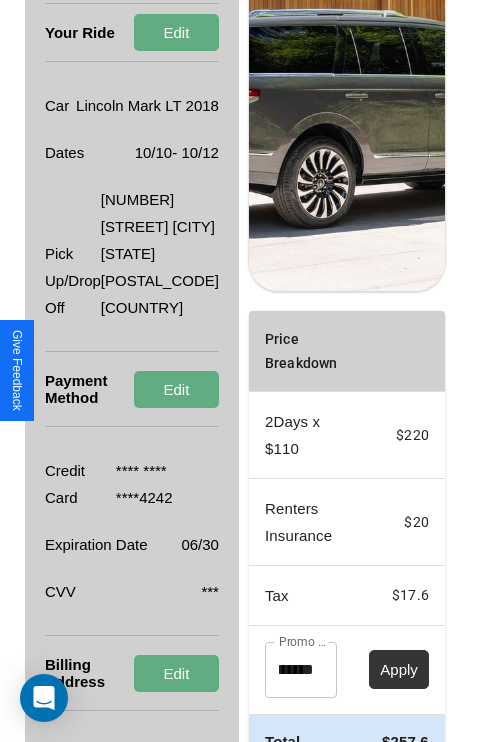 scroll, scrollTop: 0, scrollLeft: 0, axis: both 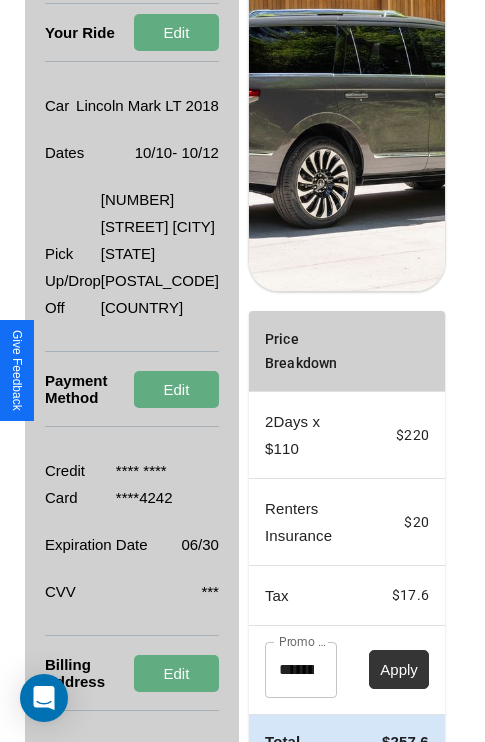 click on "Apply" at bounding box center [399, 669] 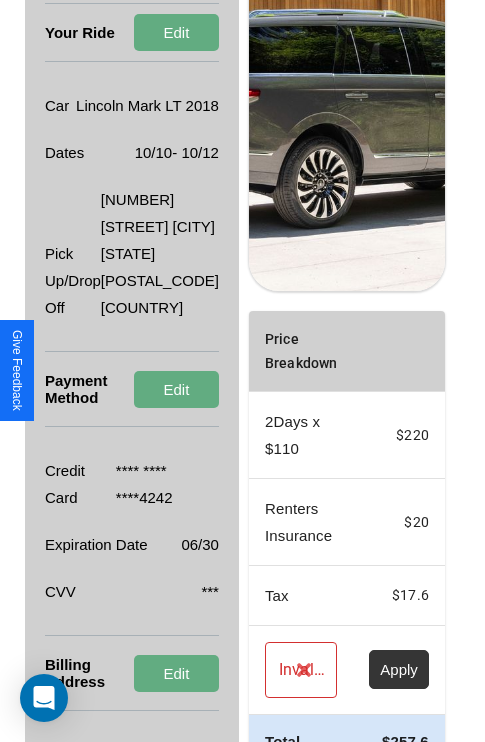 scroll, scrollTop: 482, scrollLeft: 72, axis: both 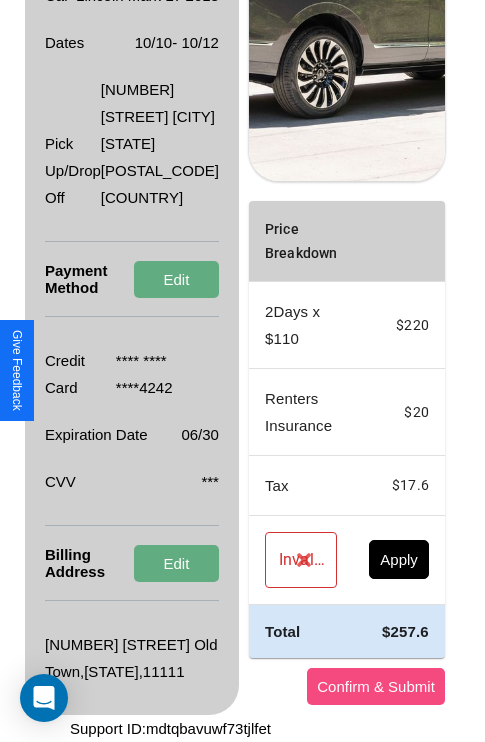 click on "Confirm & Submit" at bounding box center (376, 686) 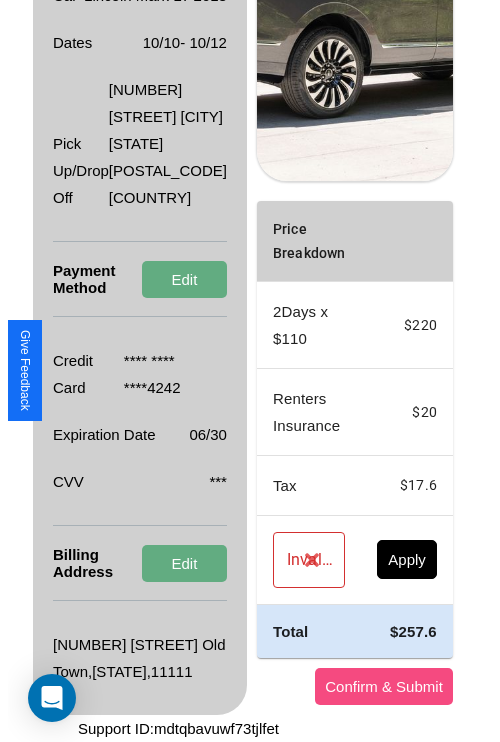 scroll, scrollTop: 0, scrollLeft: 72, axis: horizontal 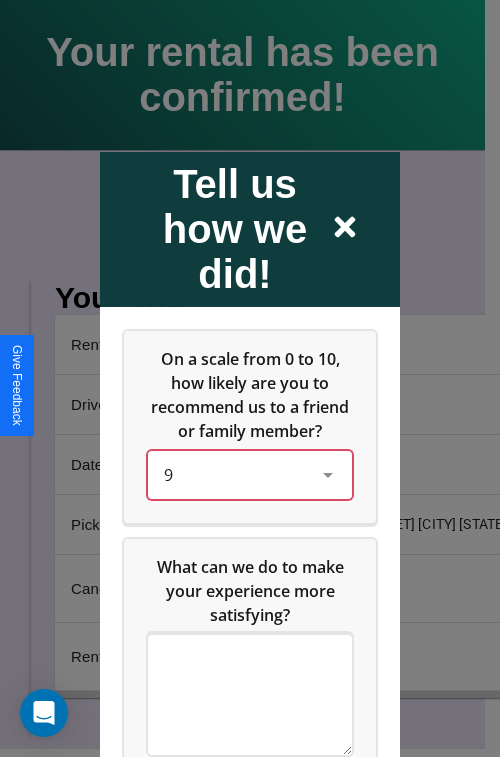click on "9" at bounding box center [234, 474] 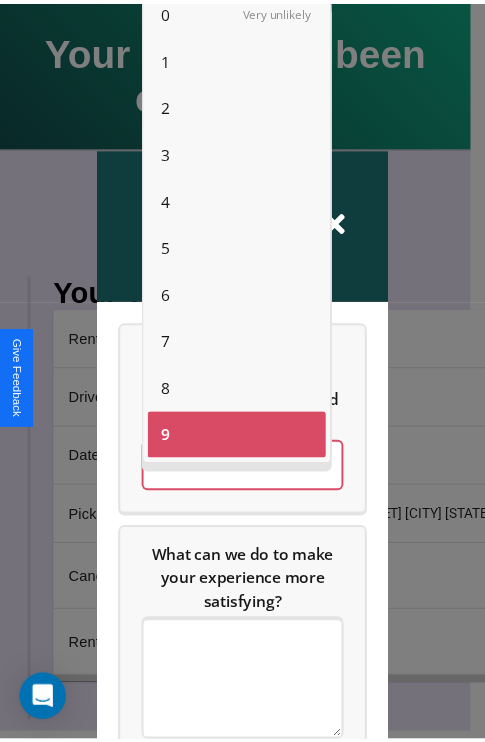 scroll, scrollTop: 50, scrollLeft: 0, axis: vertical 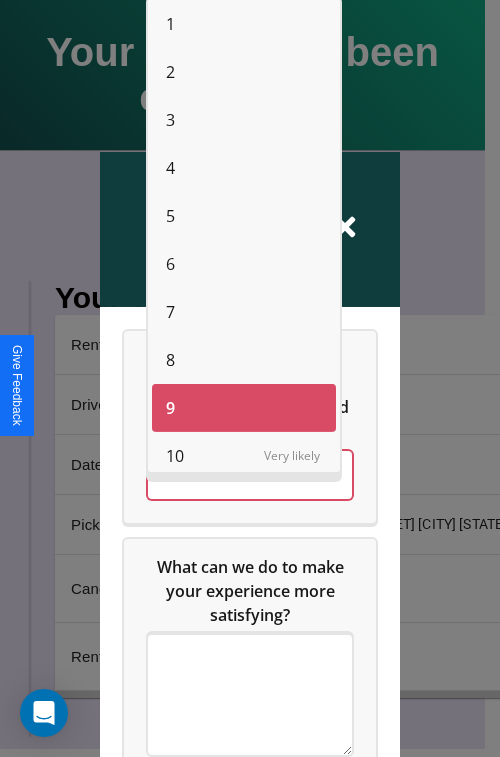 click on "10" at bounding box center [175, 456] 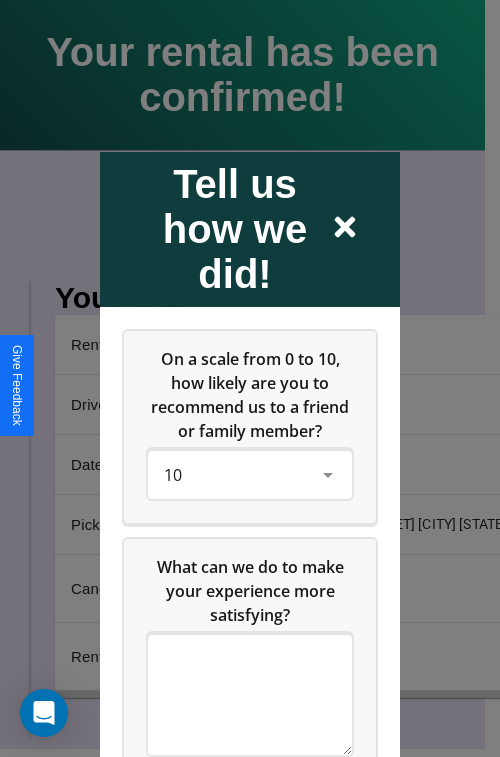 click 